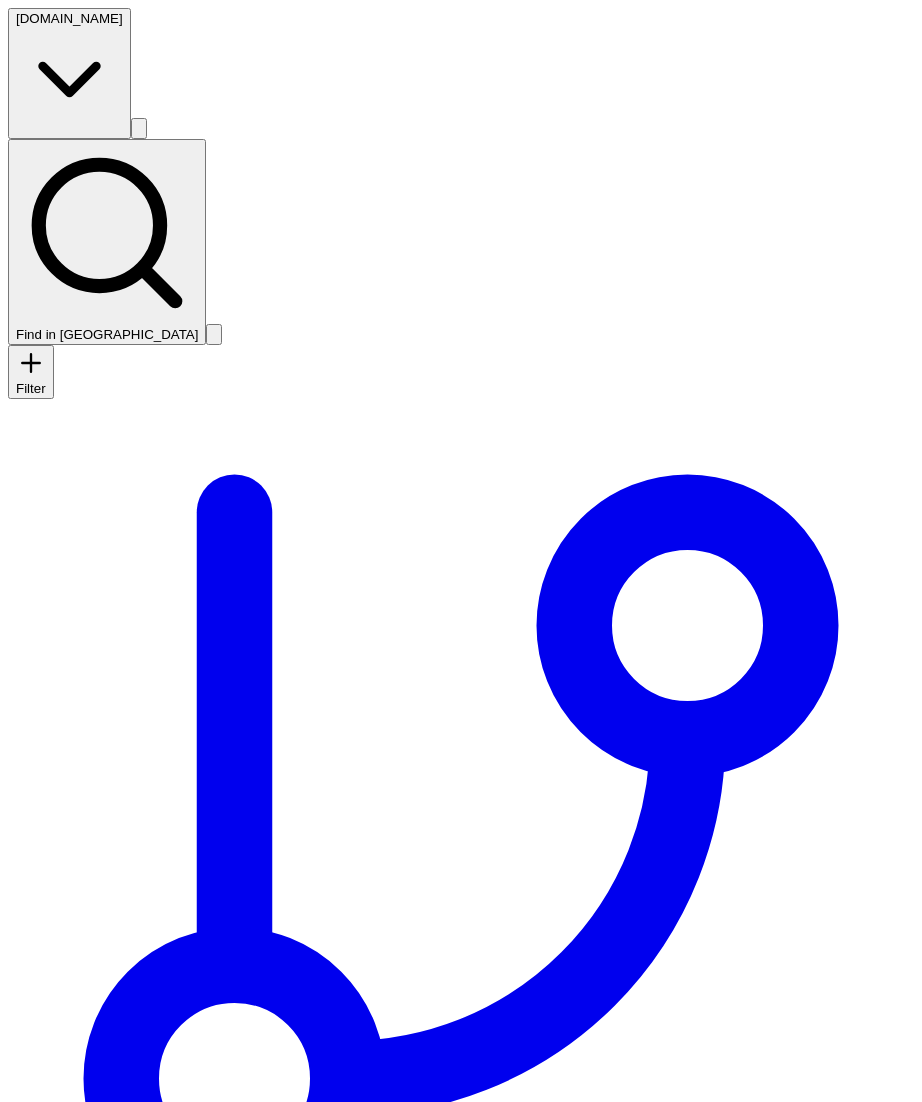 scroll, scrollTop: 0, scrollLeft: 0, axis: both 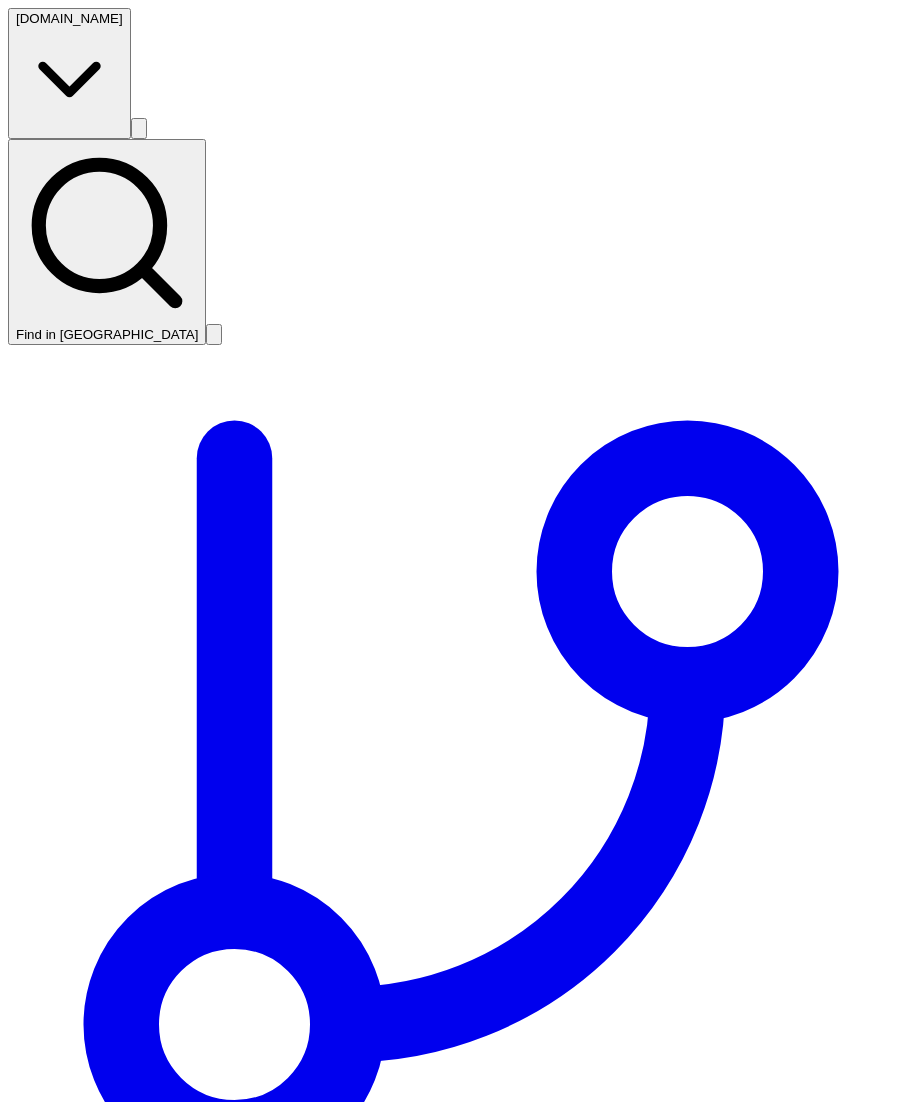 click on "Repository not found or access denied. Please contant your Vect Admin. Go to your default repository  →" 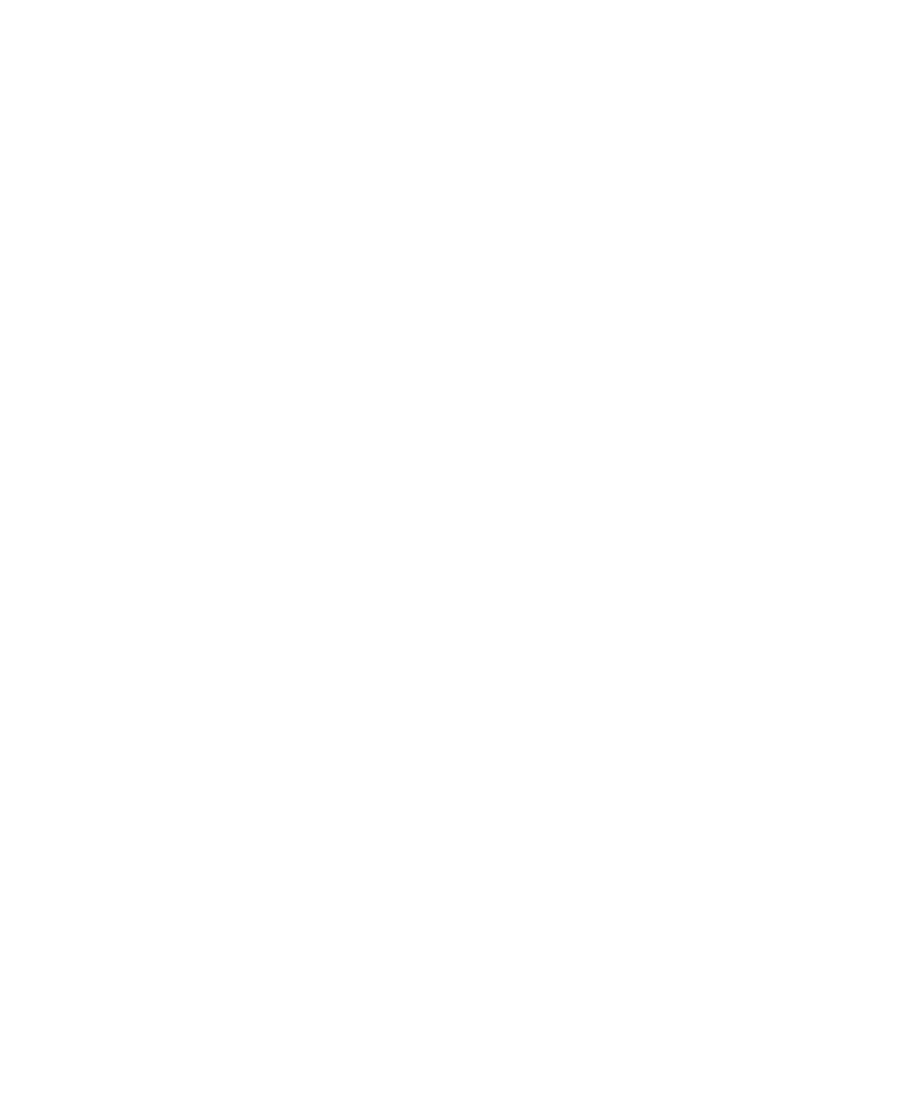 scroll, scrollTop: 0, scrollLeft: 0, axis: both 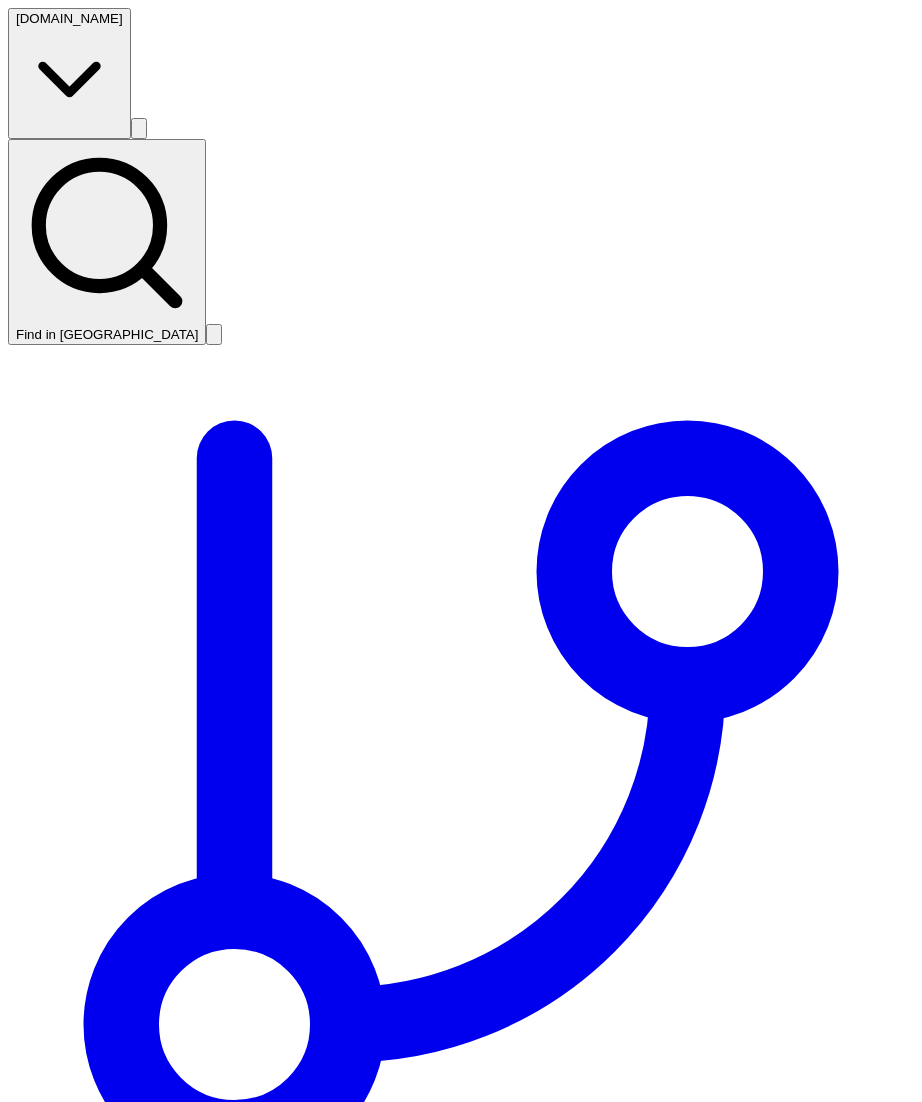 click on "Repository not found or access denied. Please contant your Vect Admin. Go to your default repository  →" 